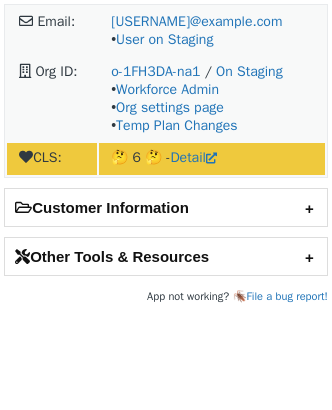 scroll, scrollTop: 0, scrollLeft: 0, axis: both 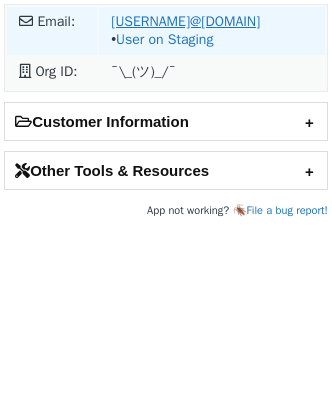 click on "arumullasivakrishna6@gmail.com" at bounding box center [185, 21] 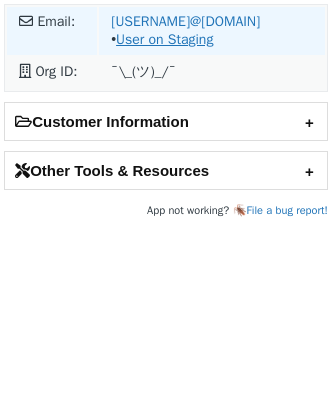 click on "User on Staging" at bounding box center (164, 39) 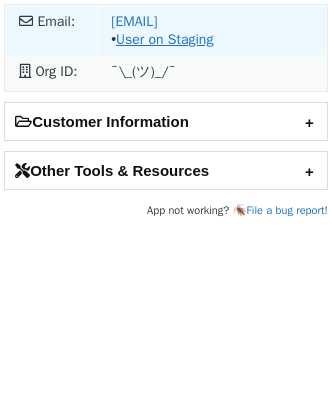scroll, scrollTop: 0, scrollLeft: 0, axis: both 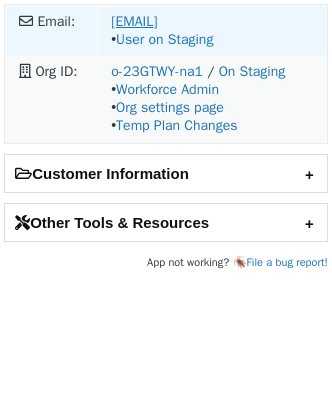 click on "[EMAIL]" at bounding box center [134, 21] 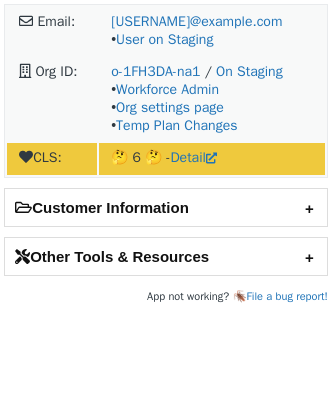 scroll, scrollTop: 0, scrollLeft: 0, axis: both 